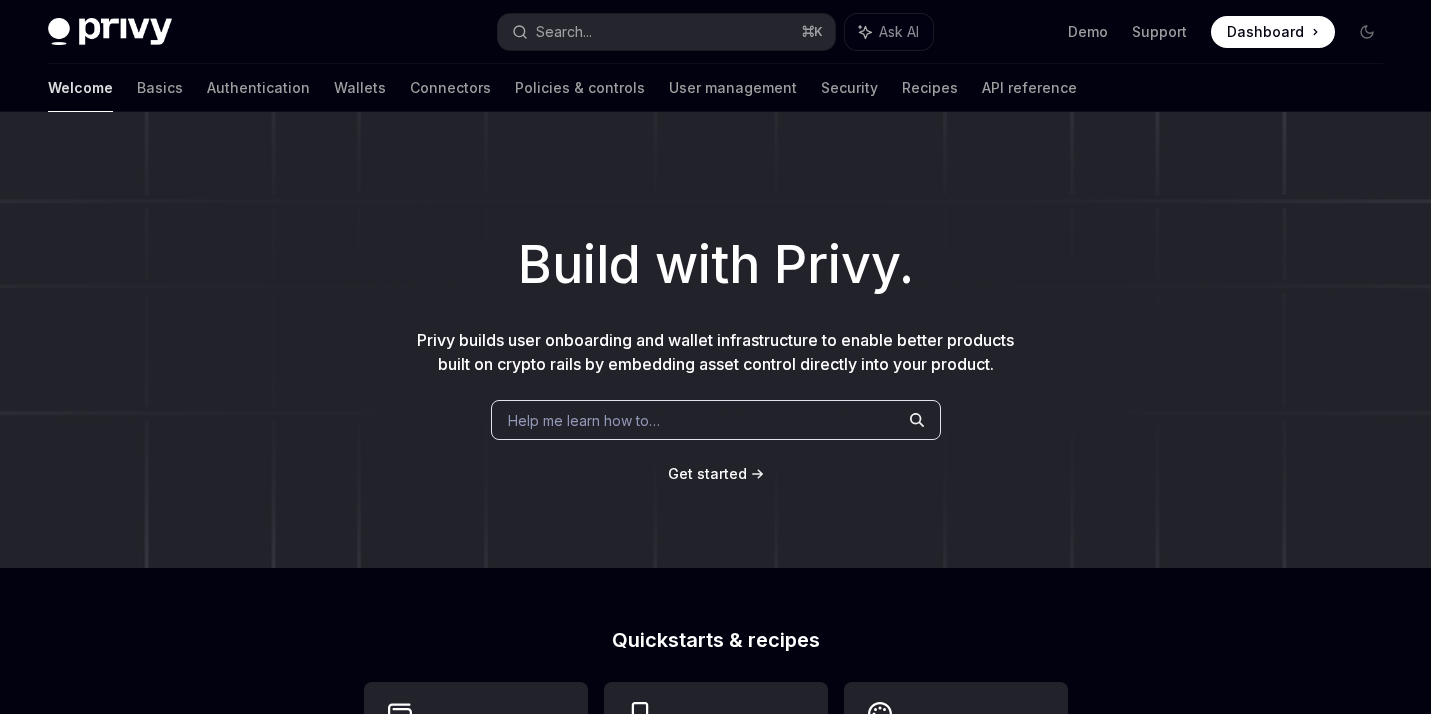 scroll, scrollTop: 0, scrollLeft: 0, axis: both 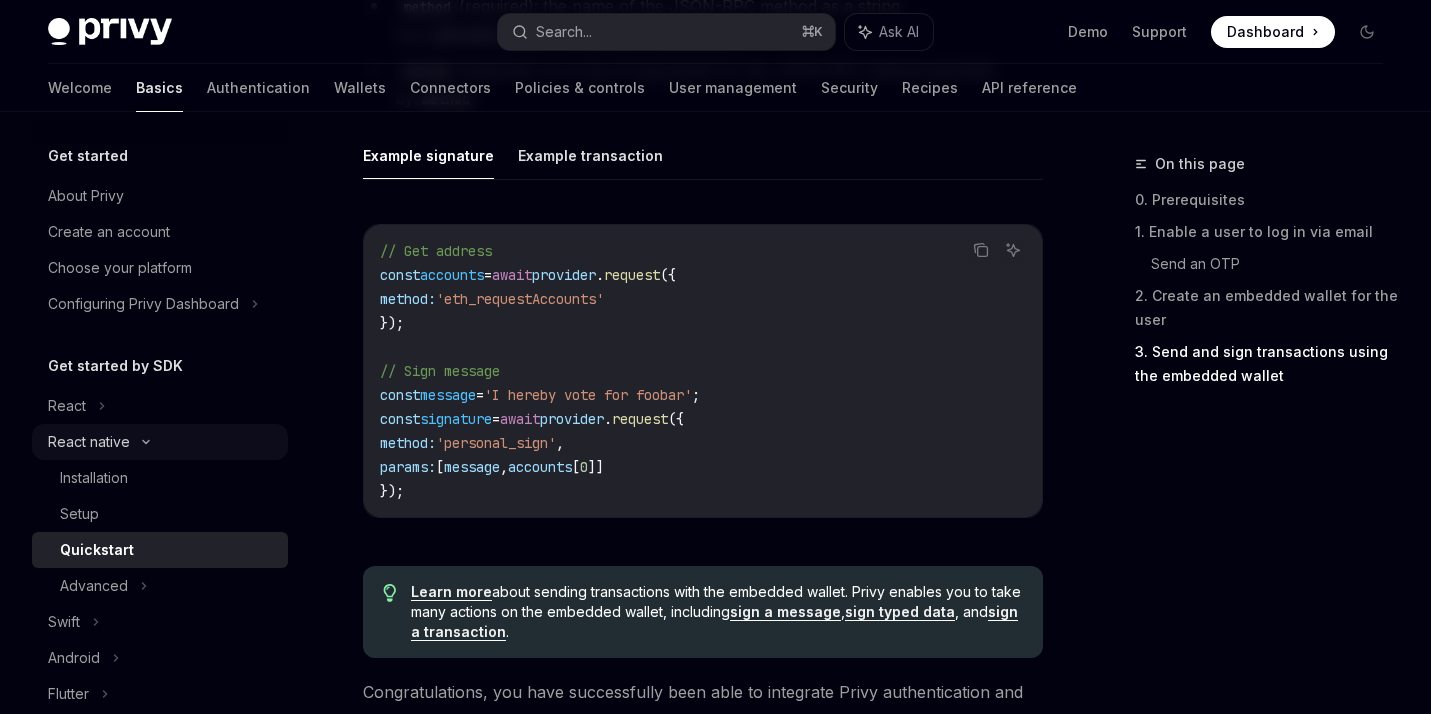 click on "React native" at bounding box center (160, 442) 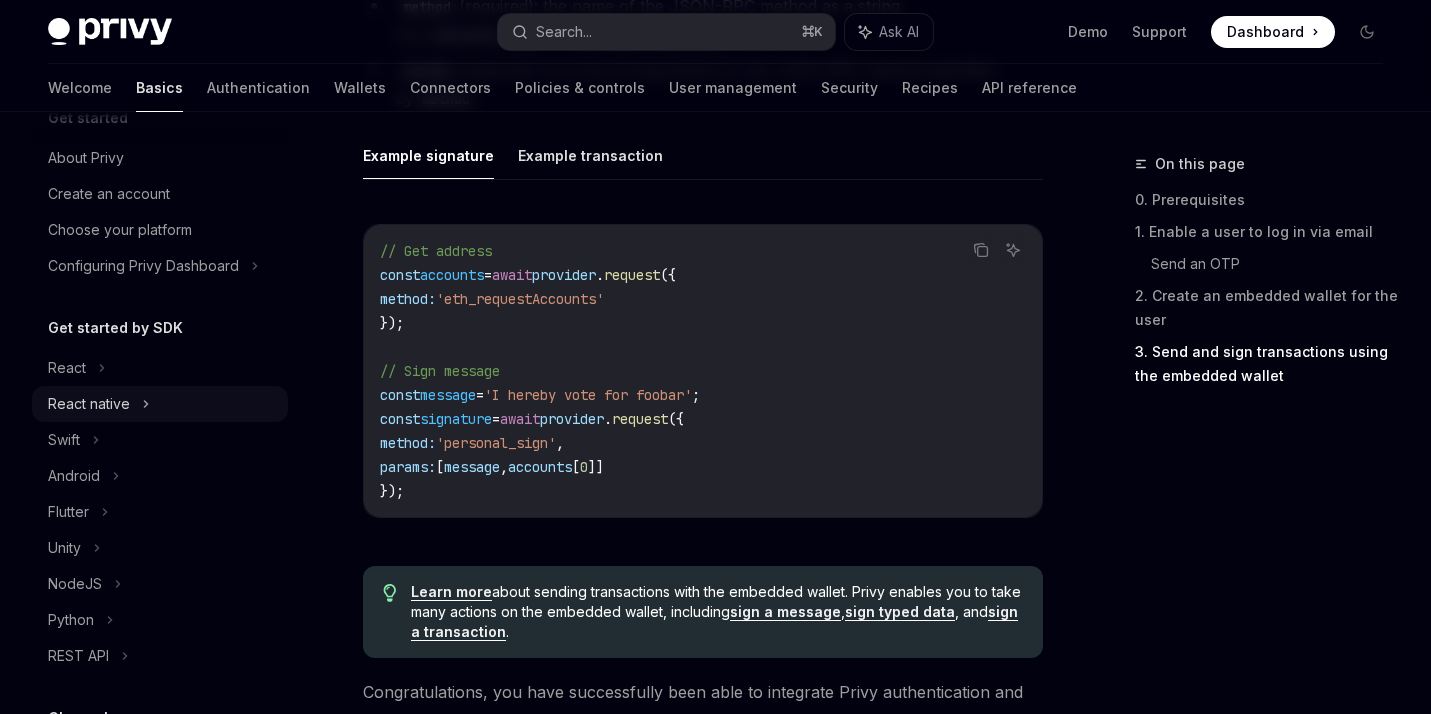 scroll, scrollTop: 0, scrollLeft: 0, axis: both 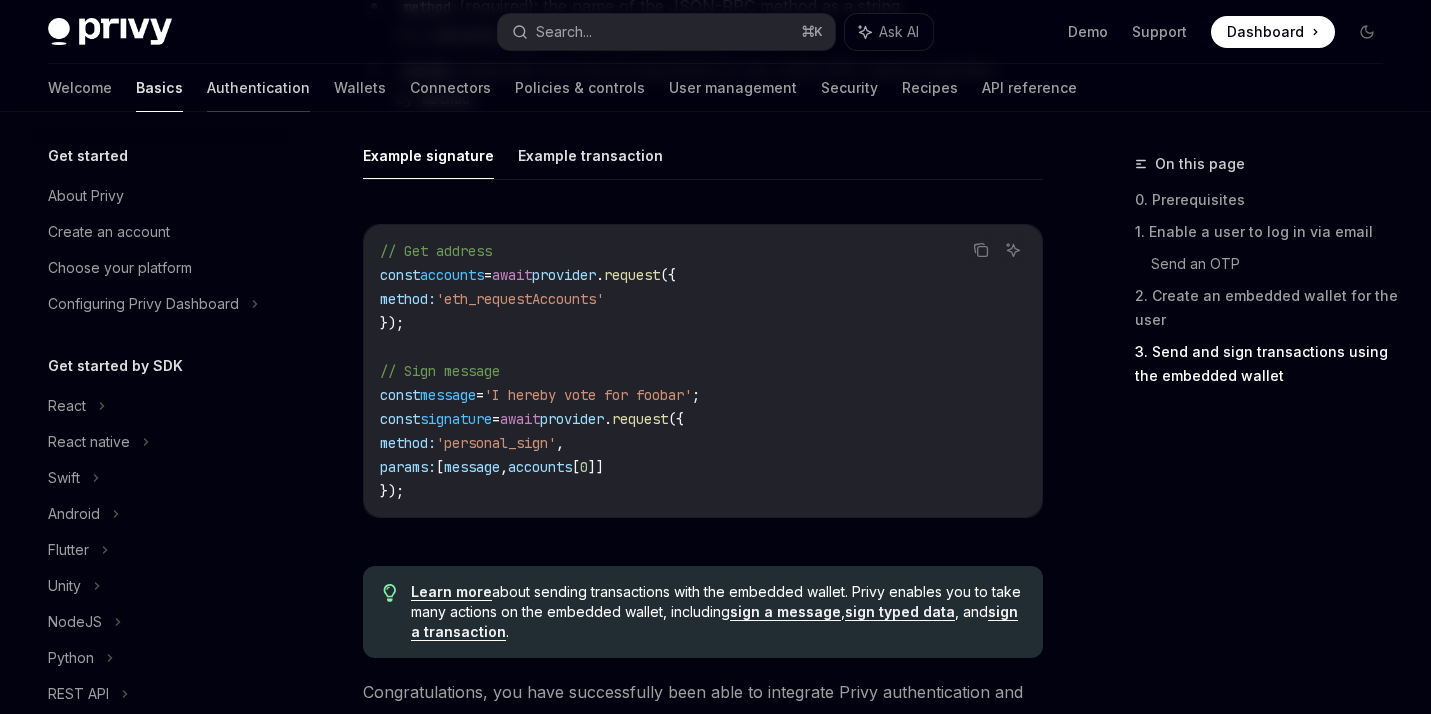 click on "Authentication" at bounding box center (258, 88) 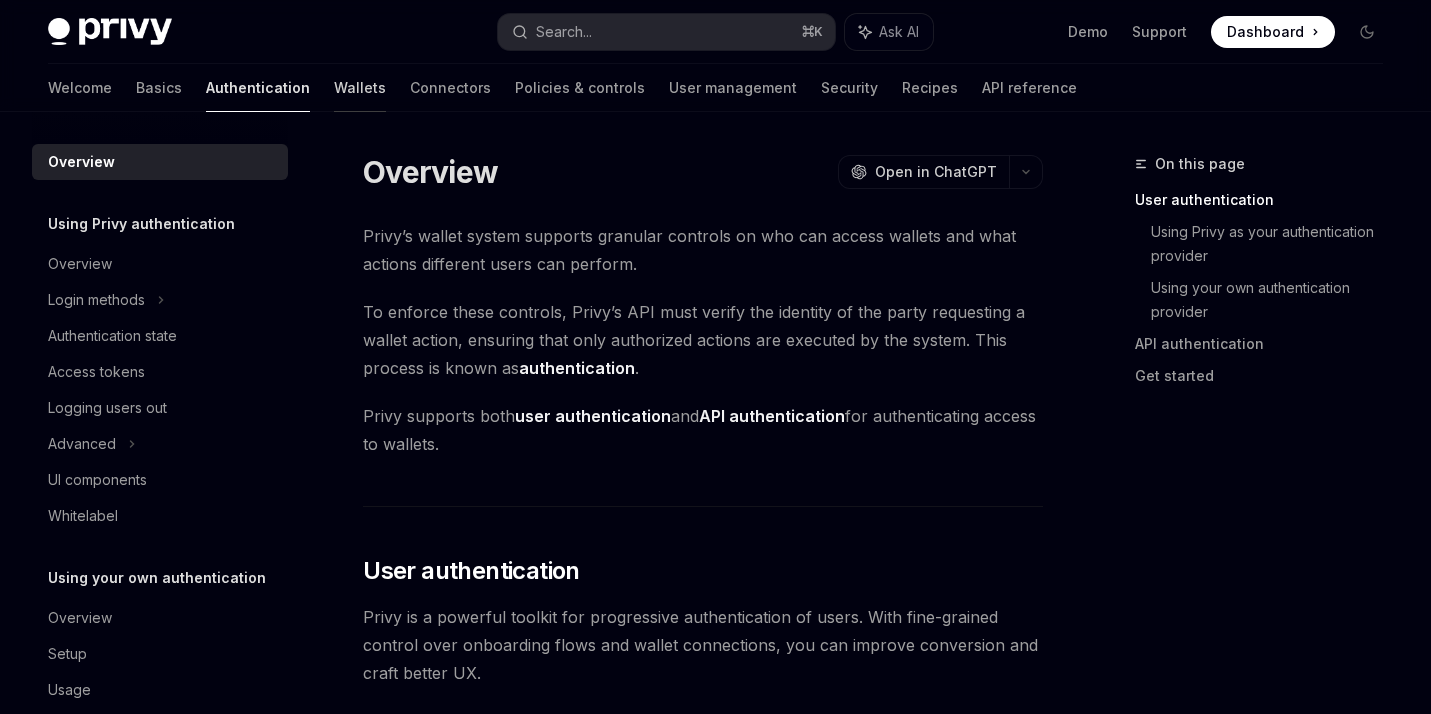 click on "Wallets" at bounding box center (360, 88) 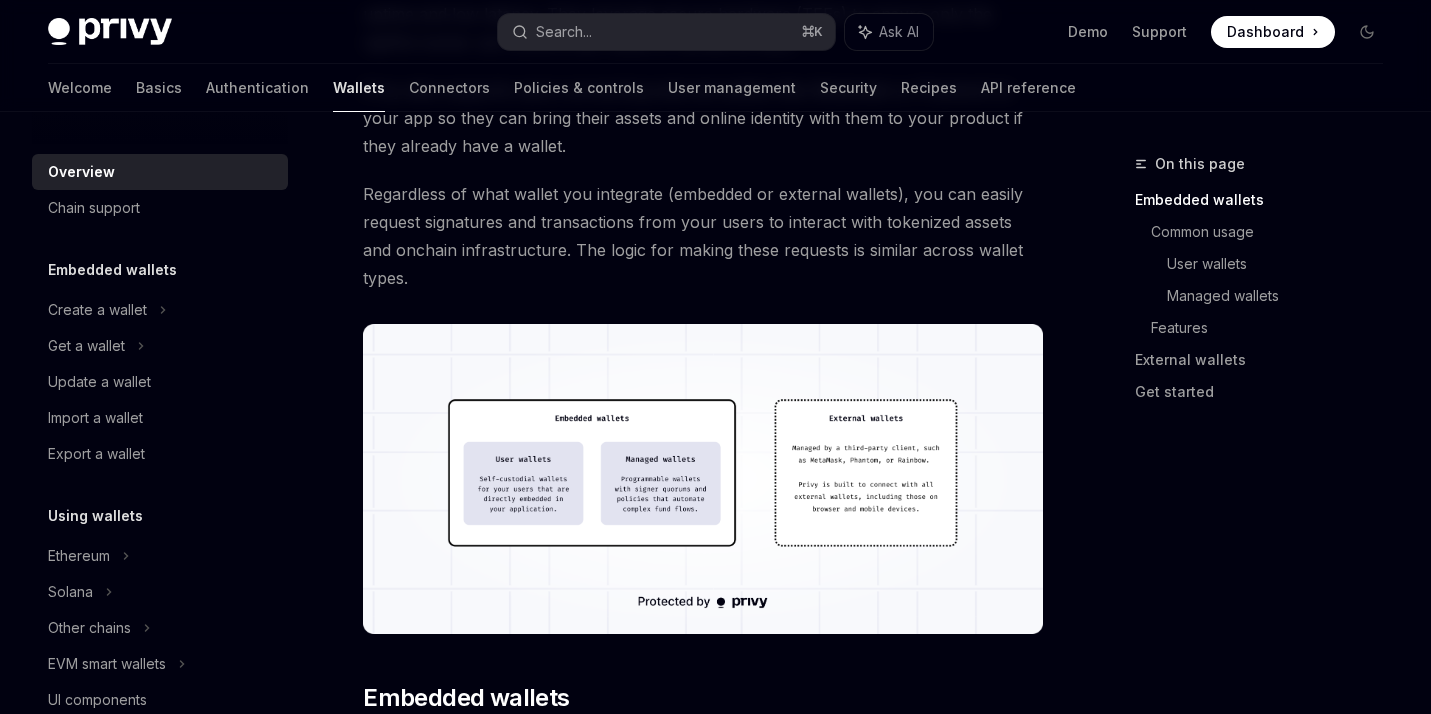 scroll, scrollTop: 461, scrollLeft: 0, axis: vertical 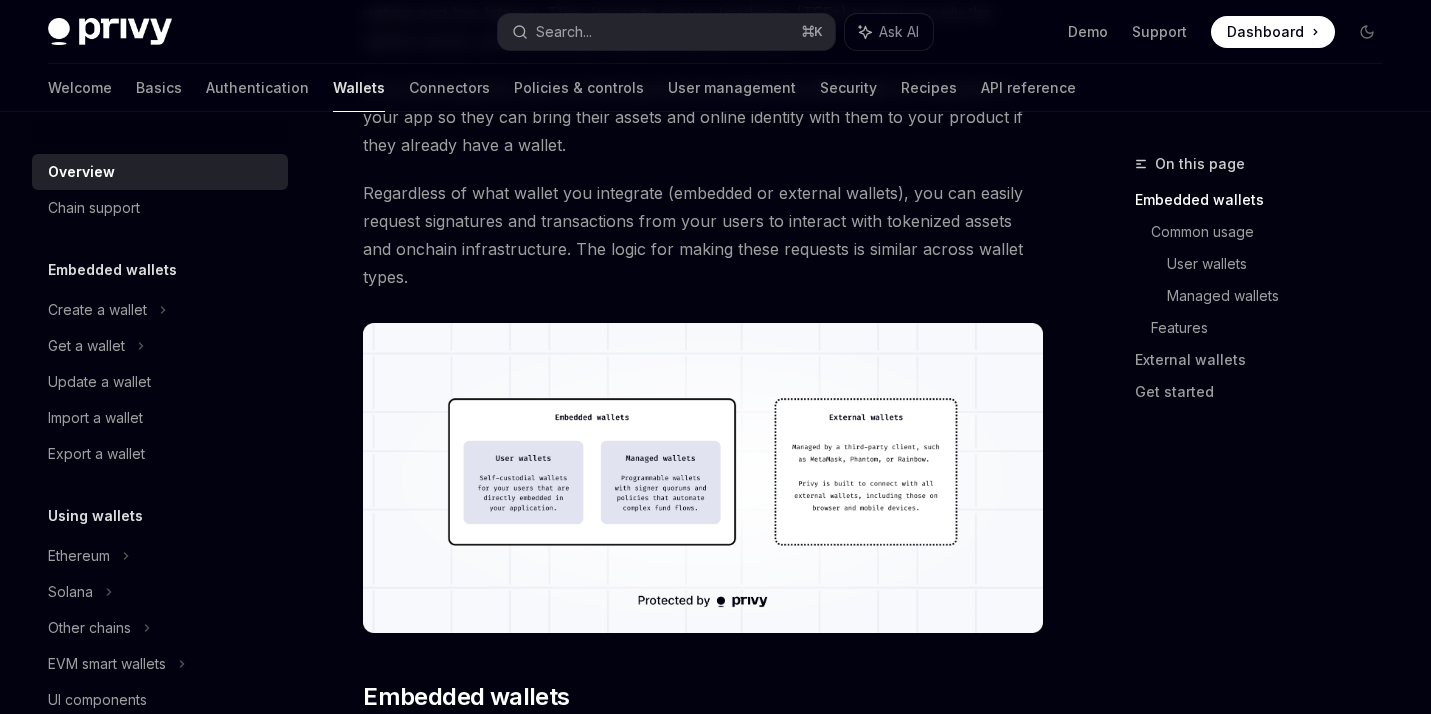 click at bounding box center (703, 478) 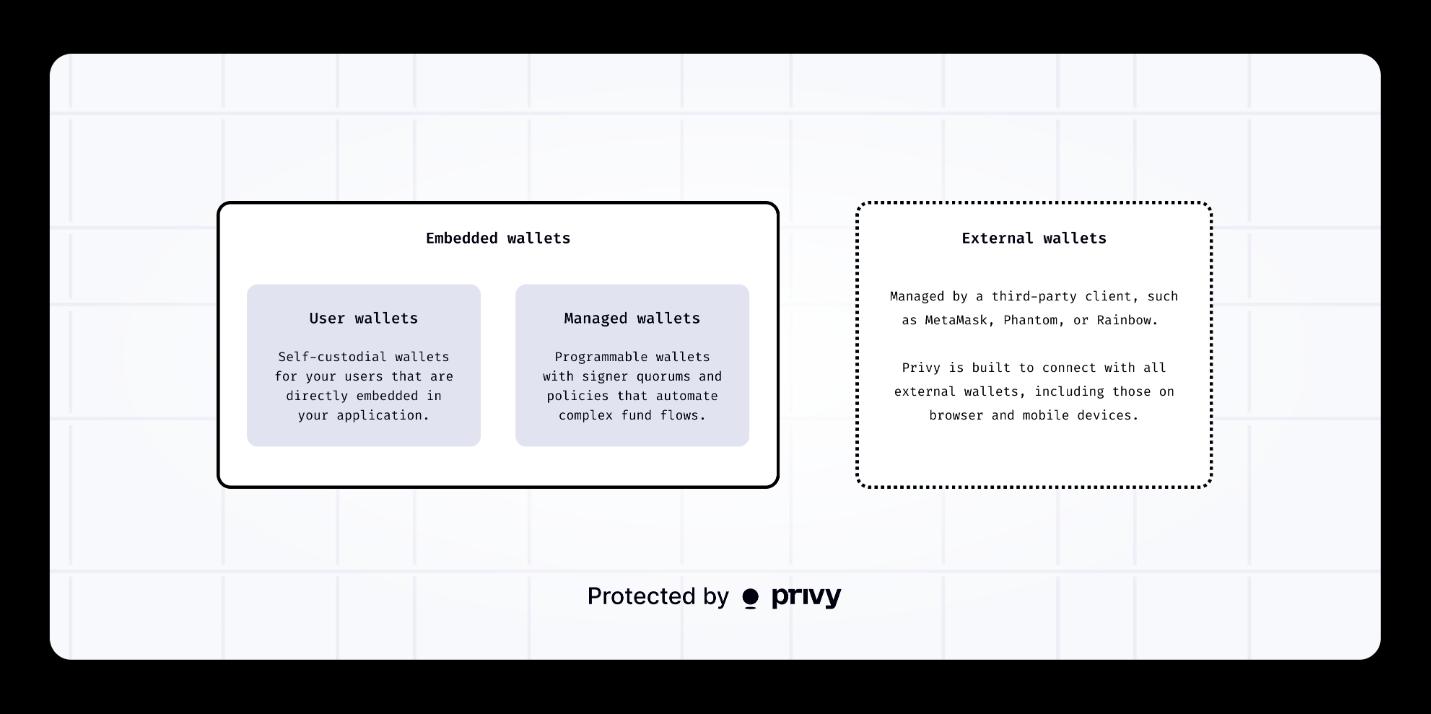 click at bounding box center [715, 357] 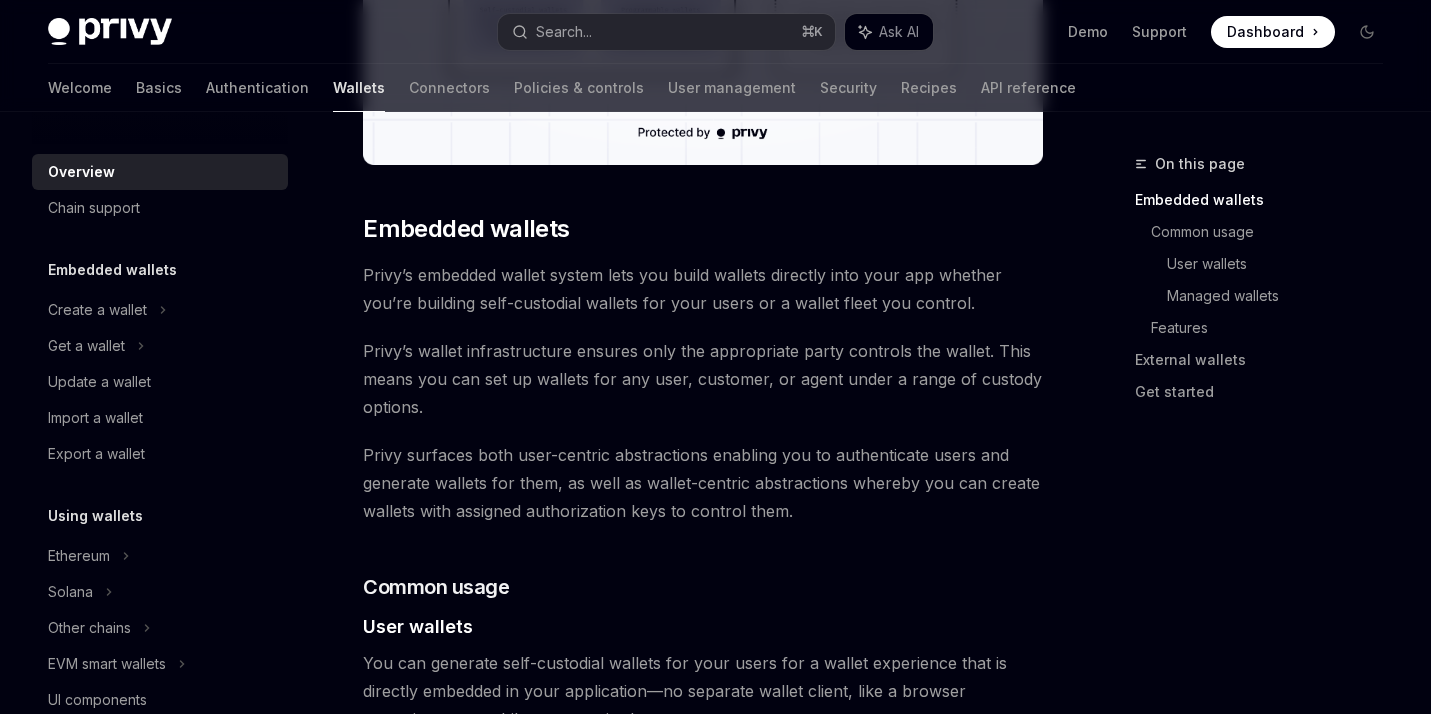 scroll, scrollTop: 933, scrollLeft: 0, axis: vertical 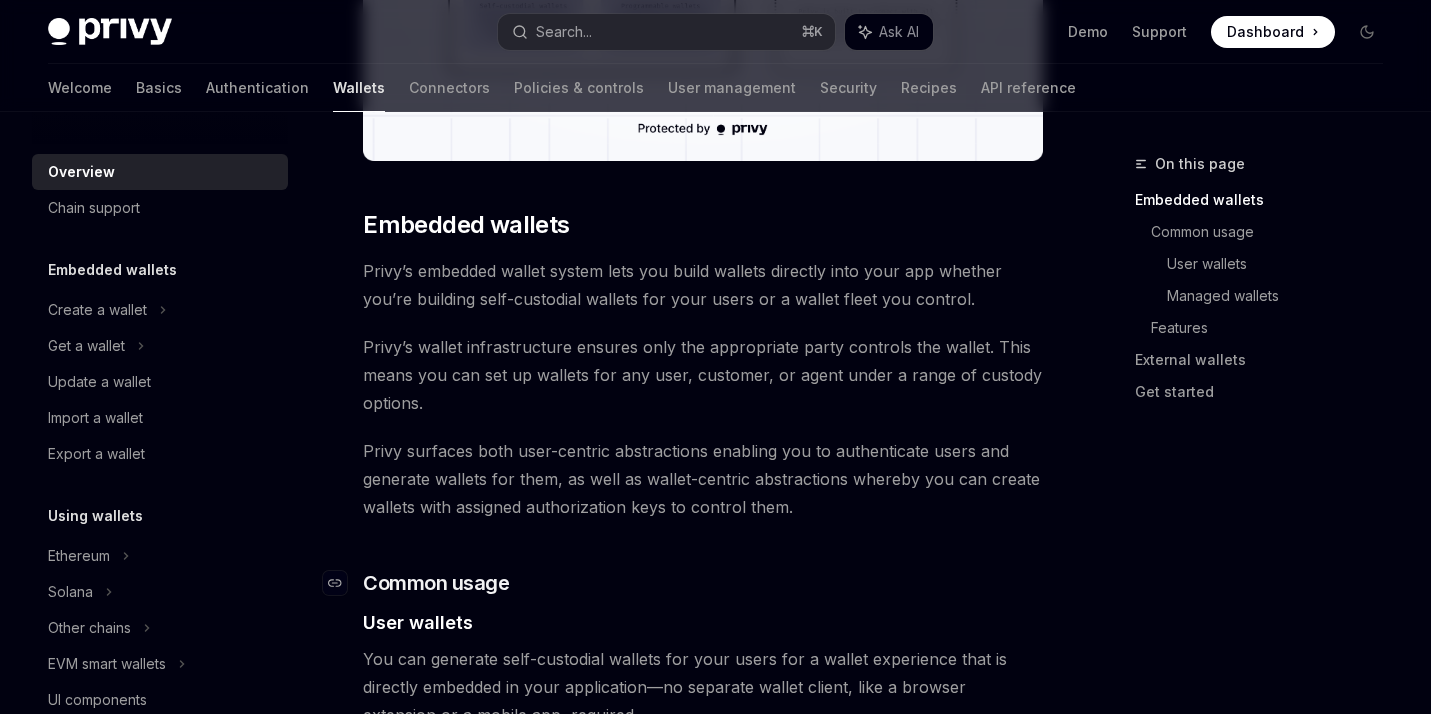 drag, startPoint x: 768, startPoint y: 216, endPoint x: 841, endPoint y: 544, distance: 336.0253 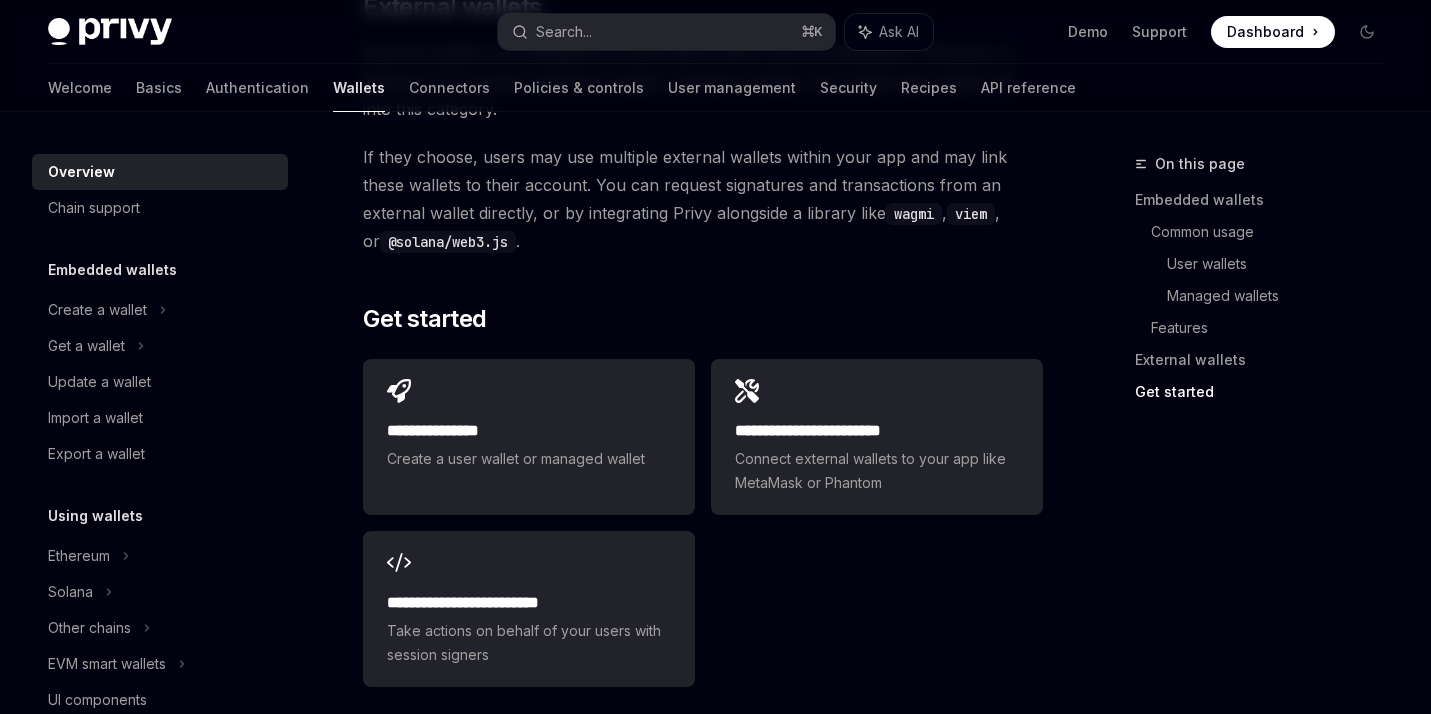 scroll, scrollTop: 3207, scrollLeft: 0, axis: vertical 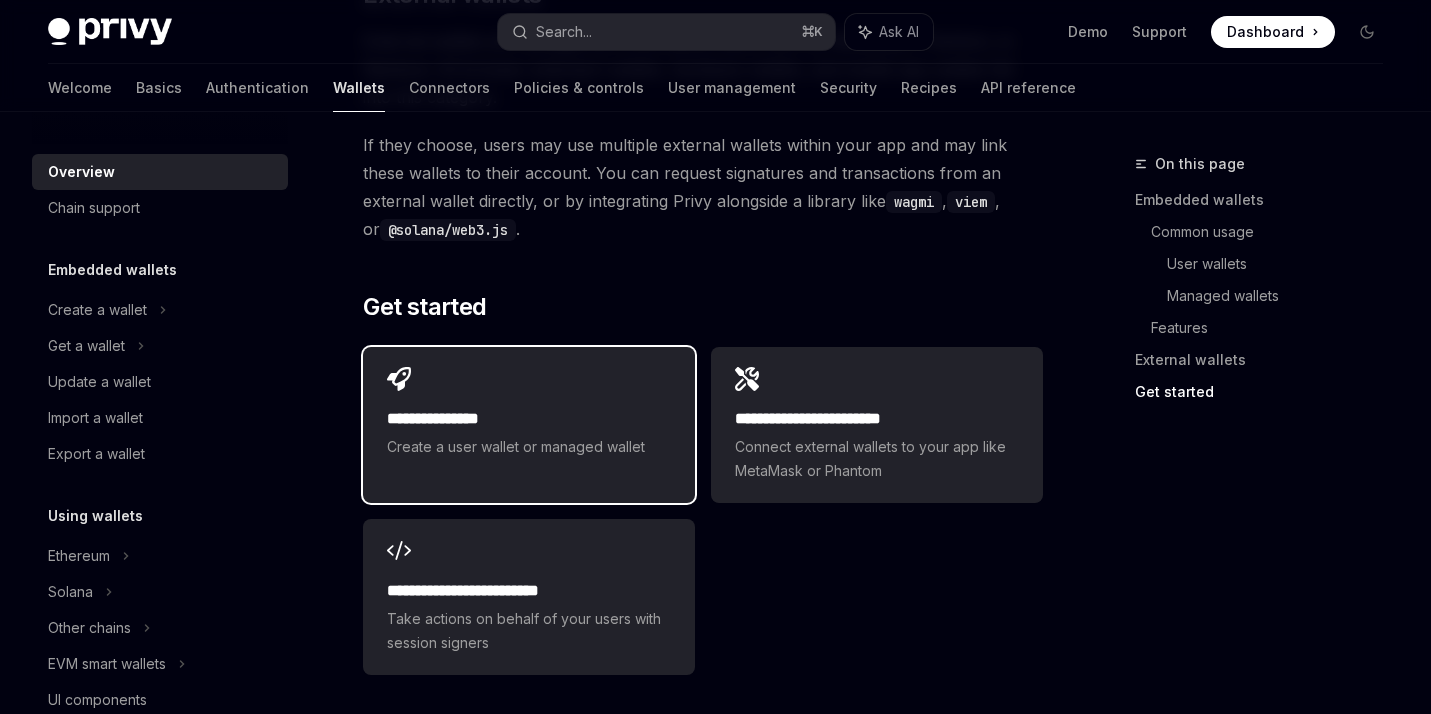click on "**********" at bounding box center (529, 419) 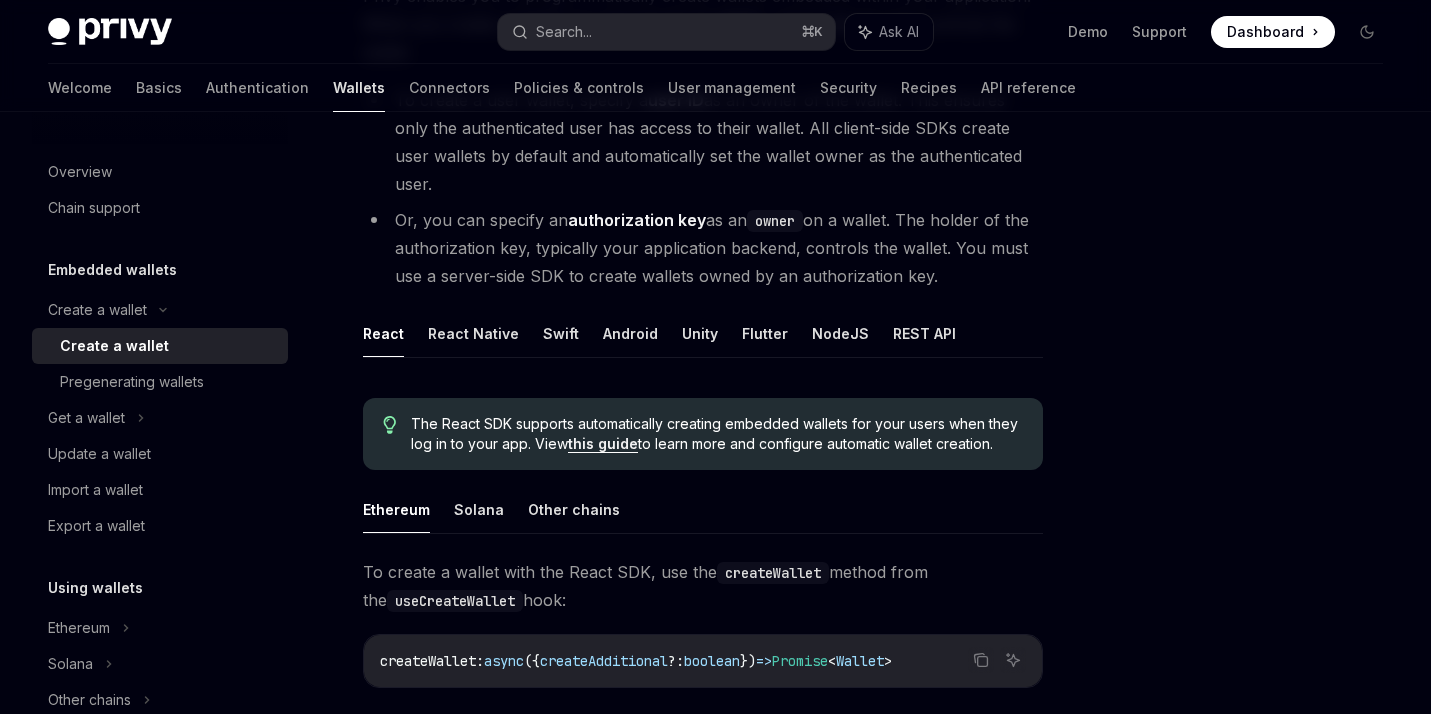 scroll, scrollTop: 292, scrollLeft: 0, axis: vertical 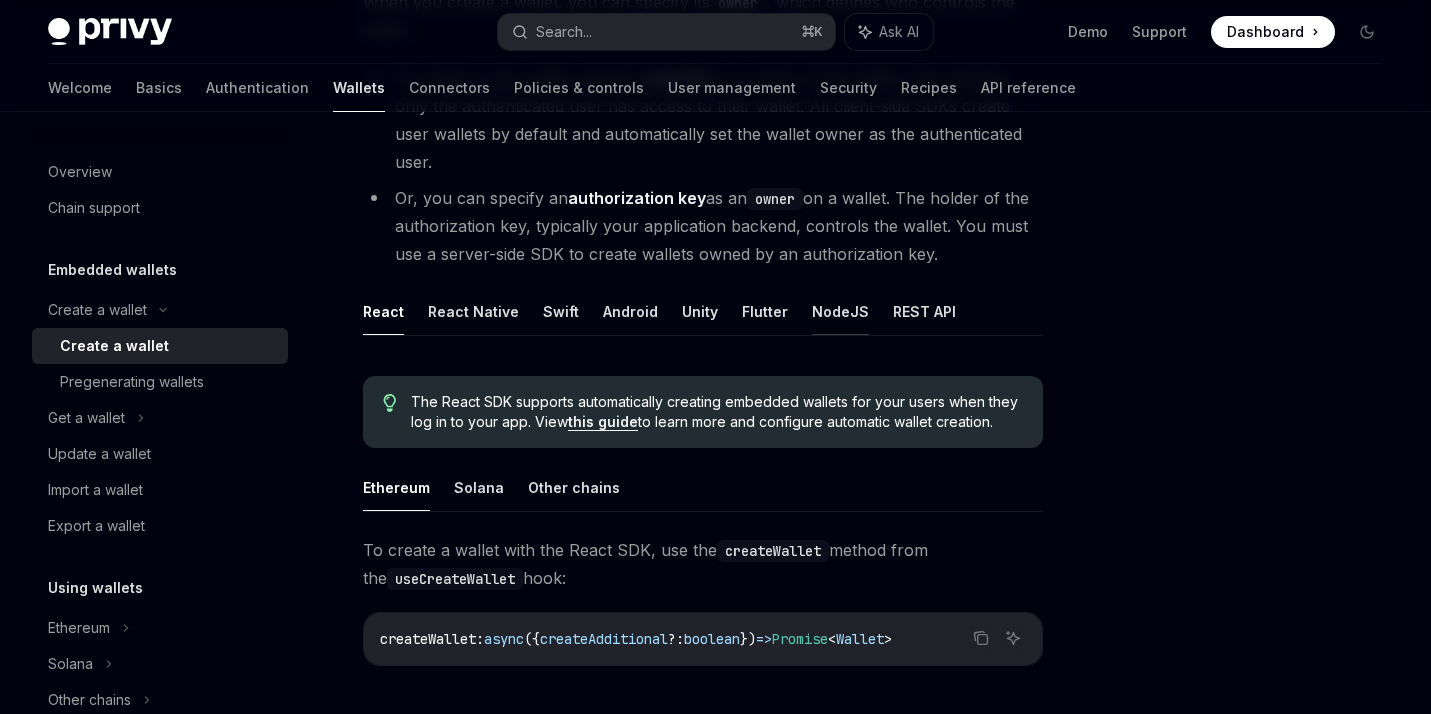 click on "NodeJS" at bounding box center (840, 311) 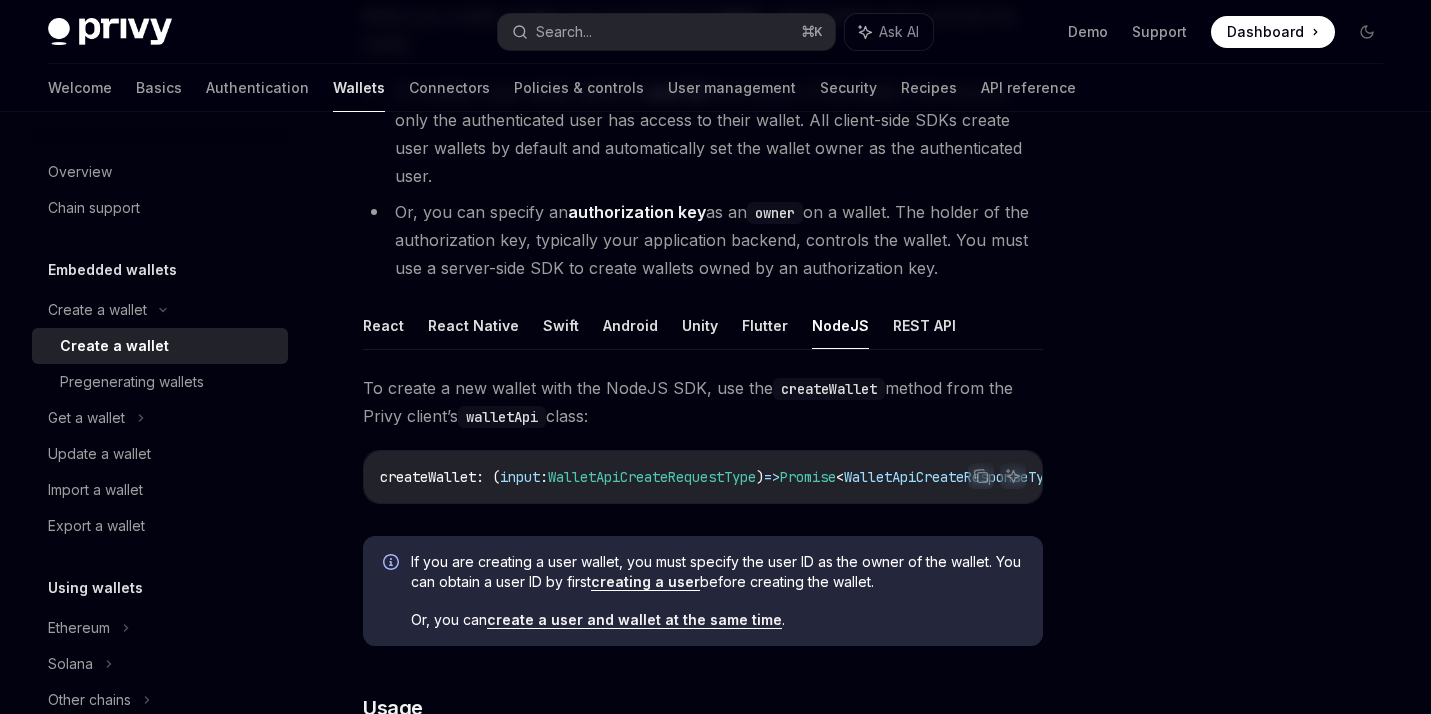 scroll, scrollTop: 277, scrollLeft: 0, axis: vertical 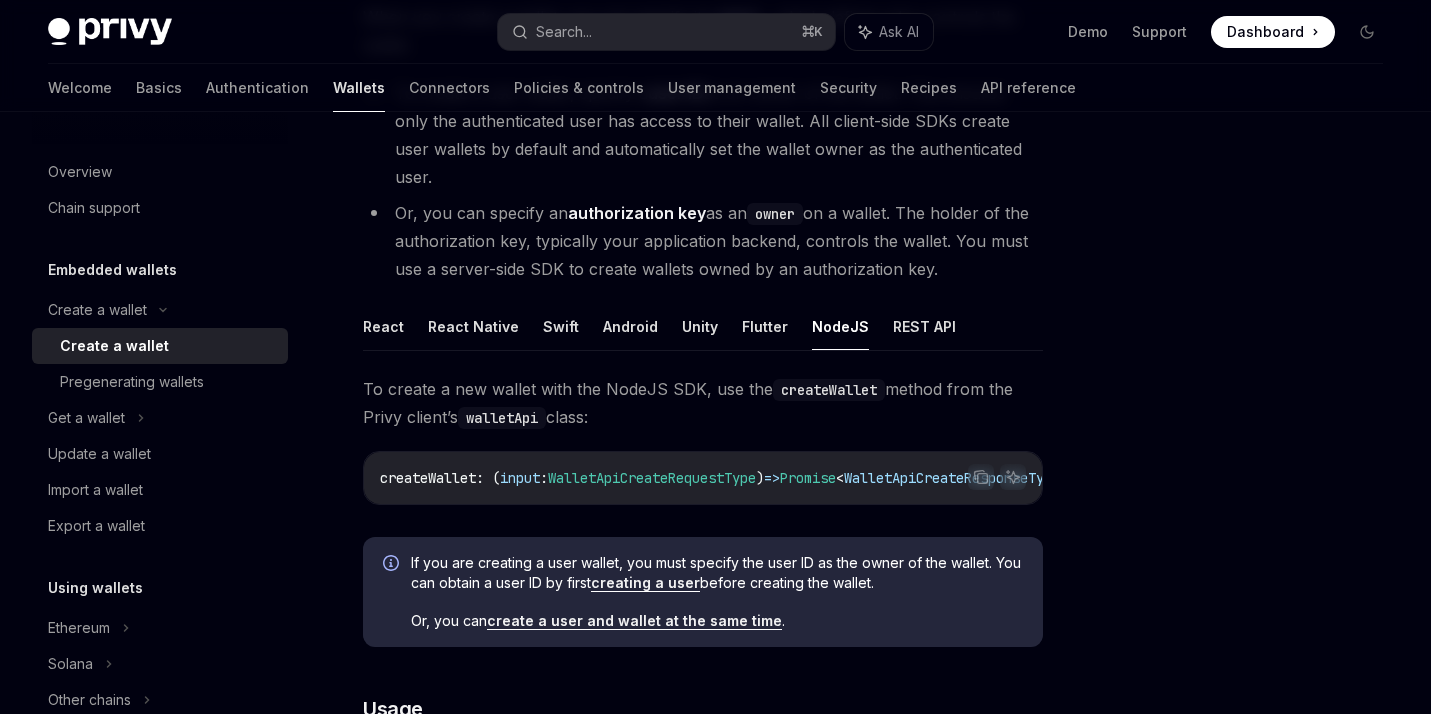 drag, startPoint x: 756, startPoint y: 473, endPoint x: 837, endPoint y: 478, distance: 81.154175 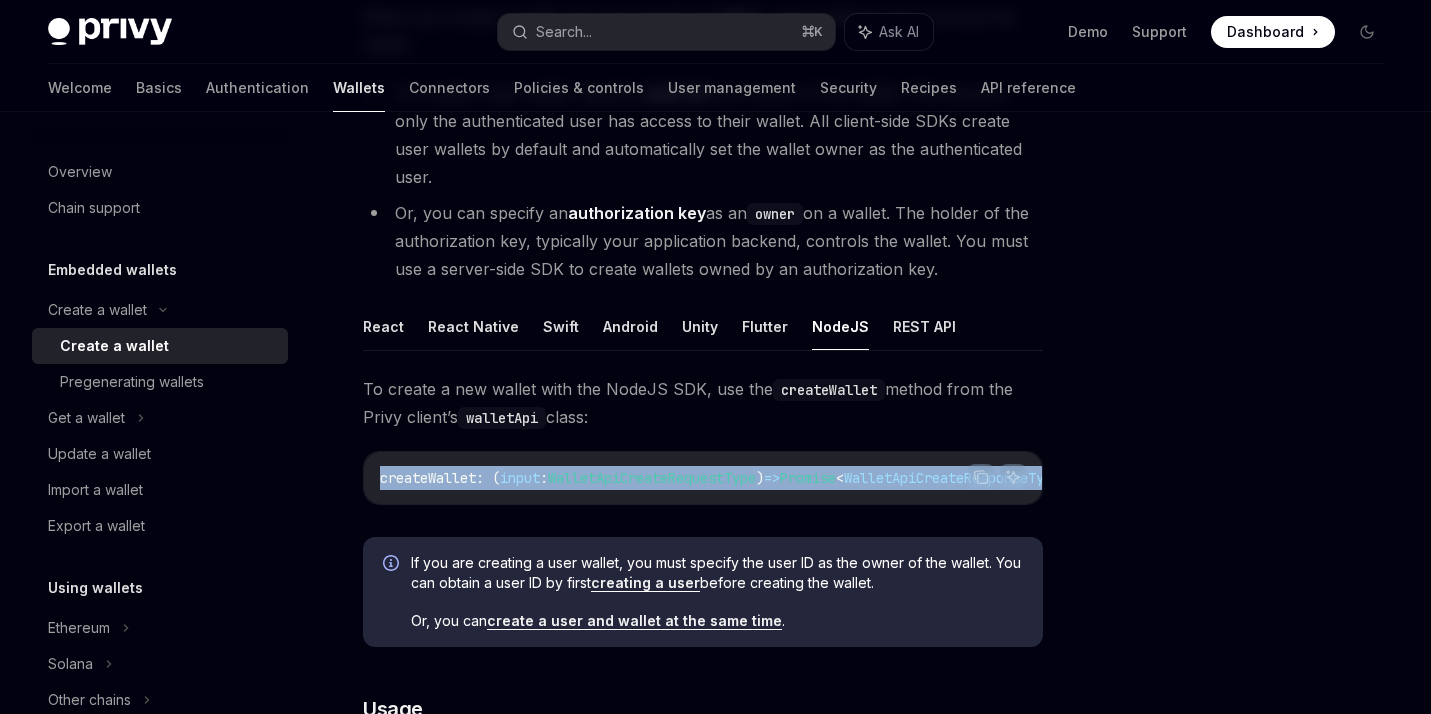 click on "WalletApiCreateRequestType" at bounding box center (652, 478) 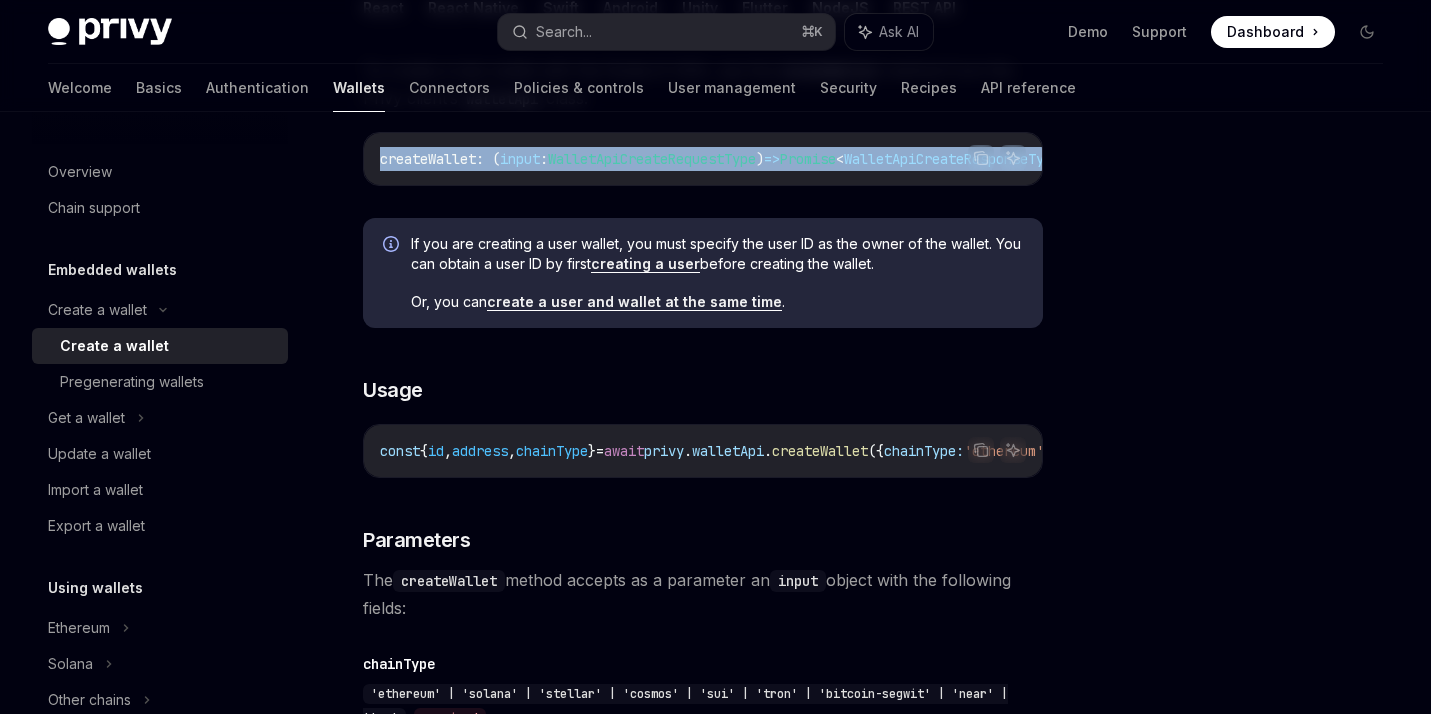 scroll, scrollTop: 595, scrollLeft: 0, axis: vertical 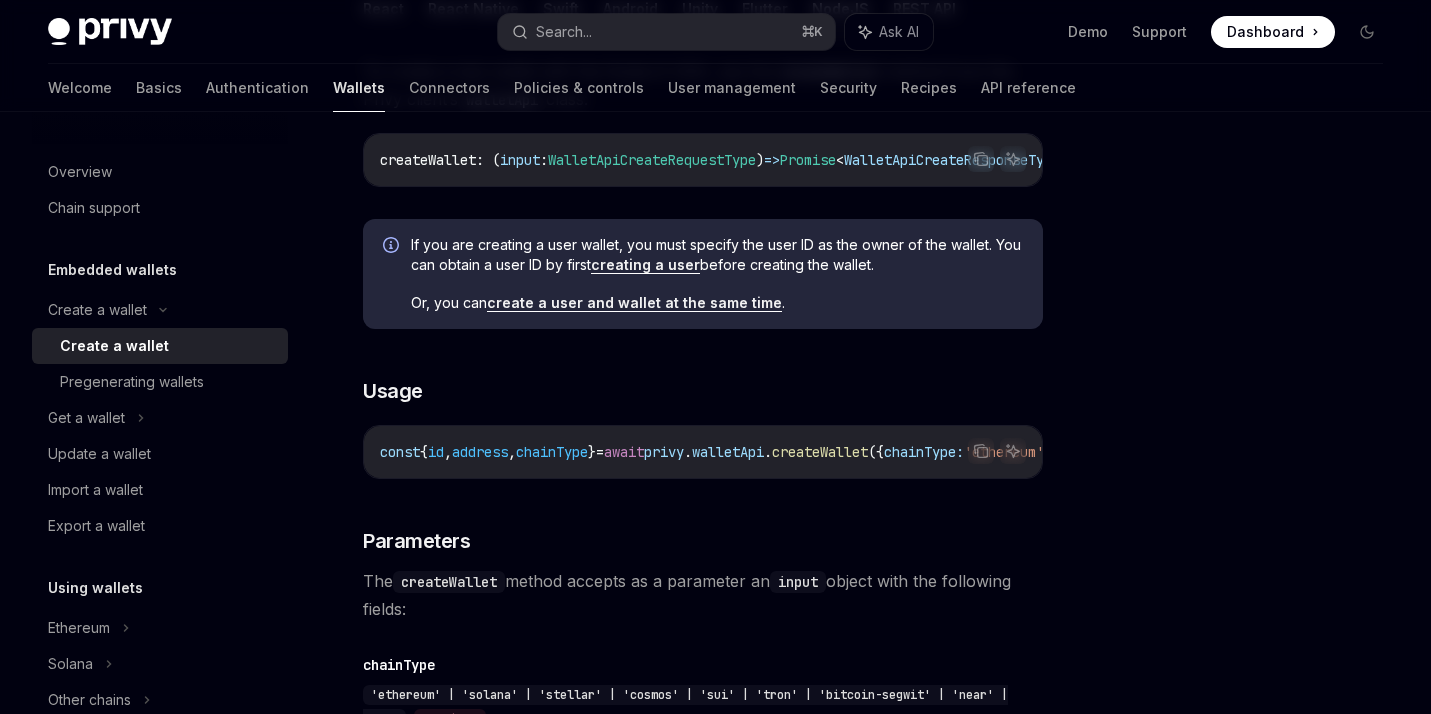 click on "privy" at bounding box center [664, 452] 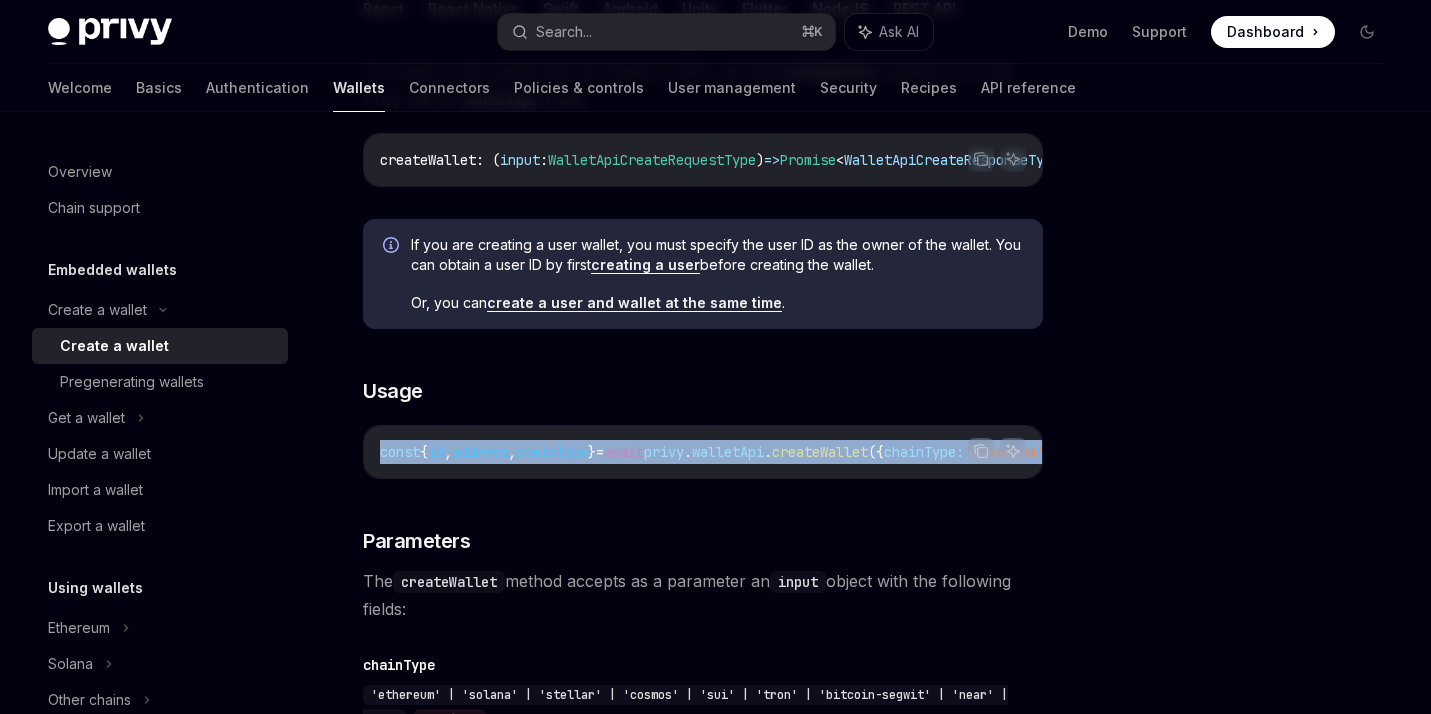click on "privy" at bounding box center [664, 452] 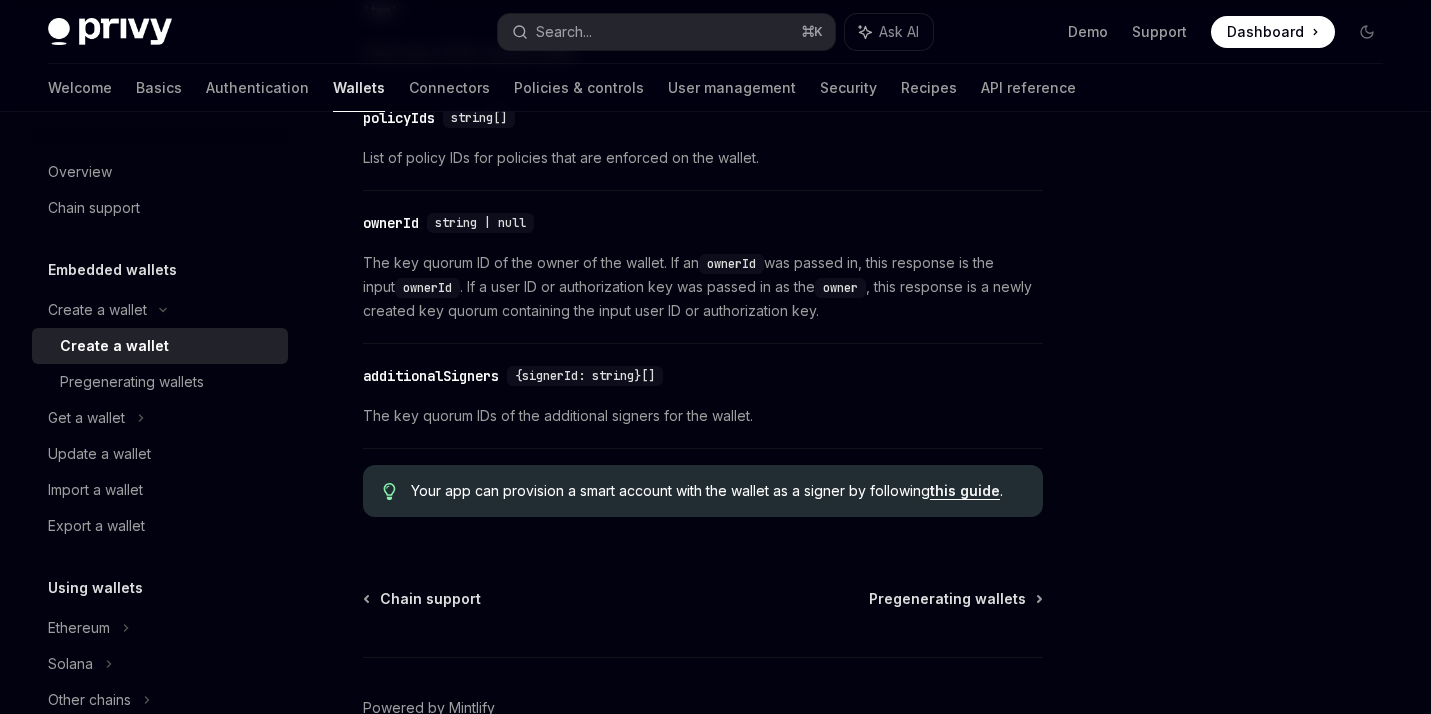 scroll, scrollTop: 2425, scrollLeft: 0, axis: vertical 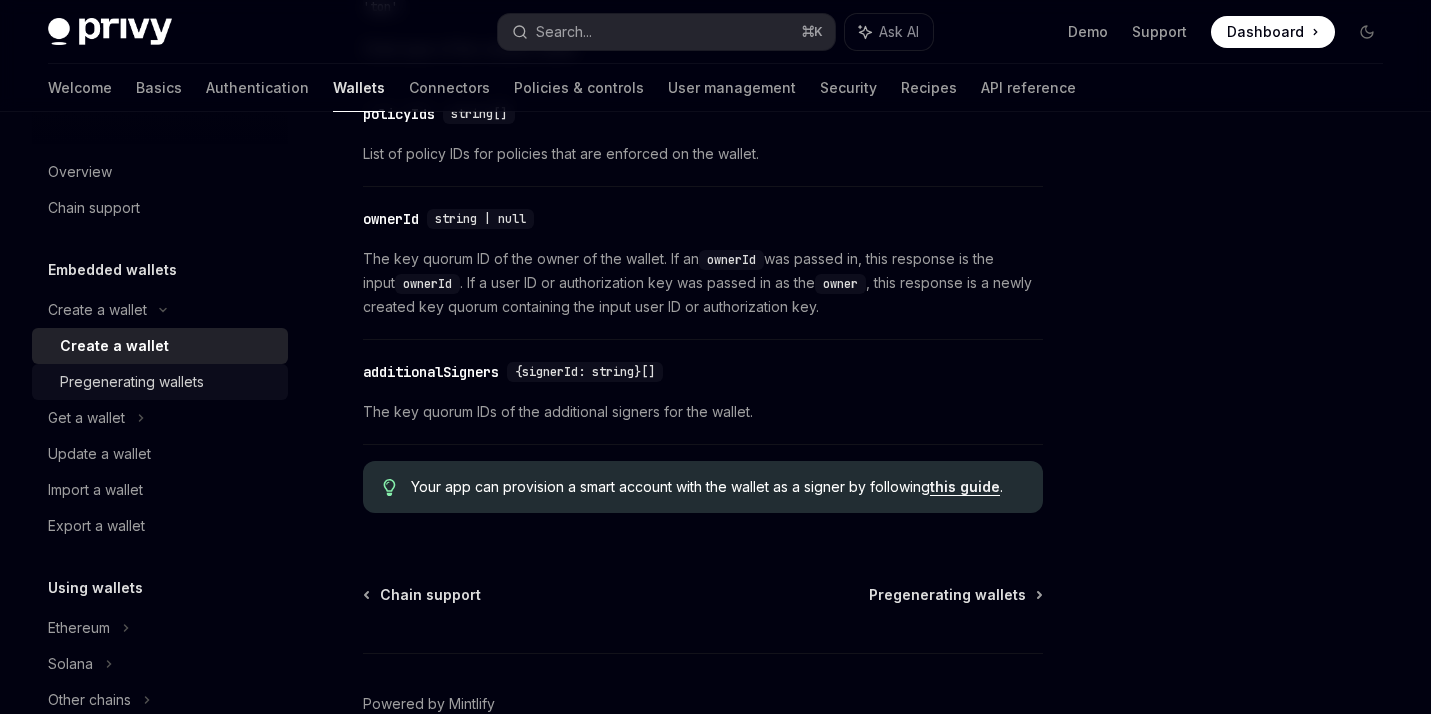 click on "Pregenerating wallets" at bounding box center [132, 382] 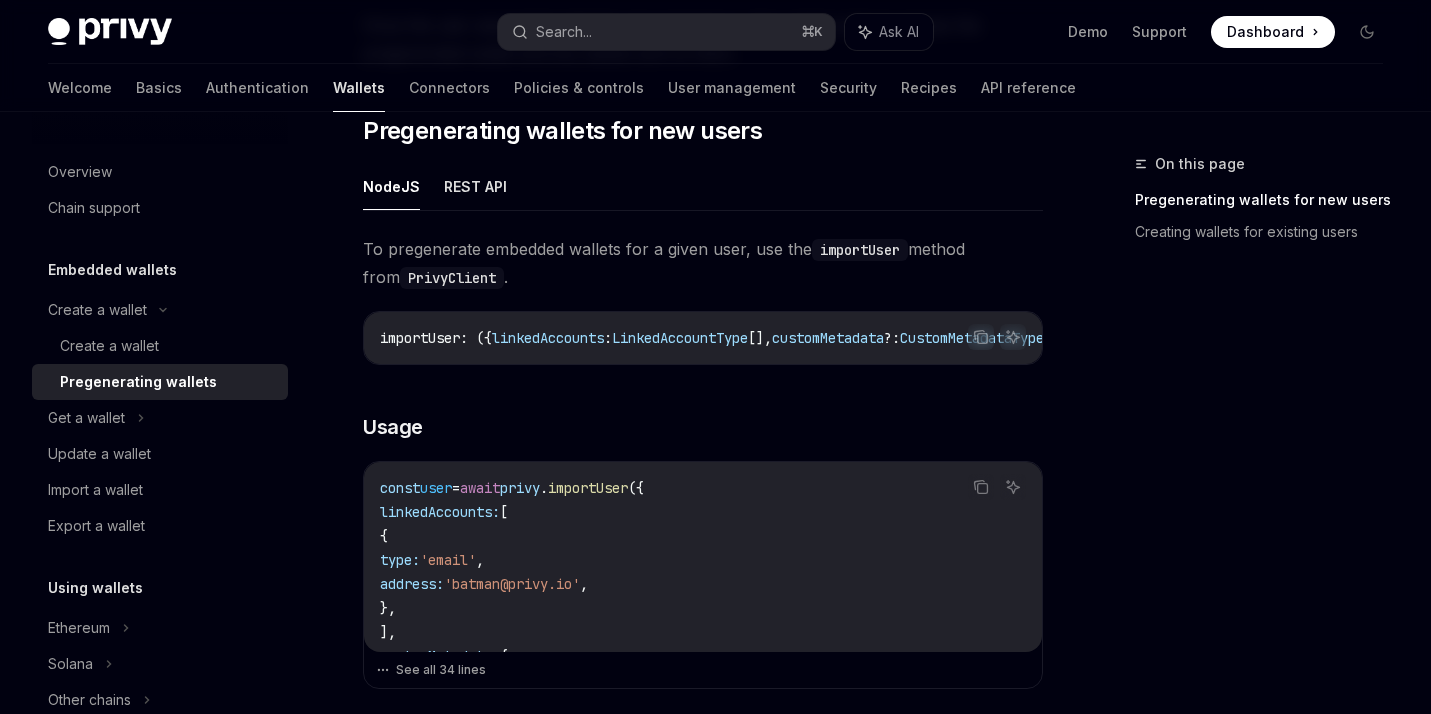 scroll, scrollTop: 375, scrollLeft: 0, axis: vertical 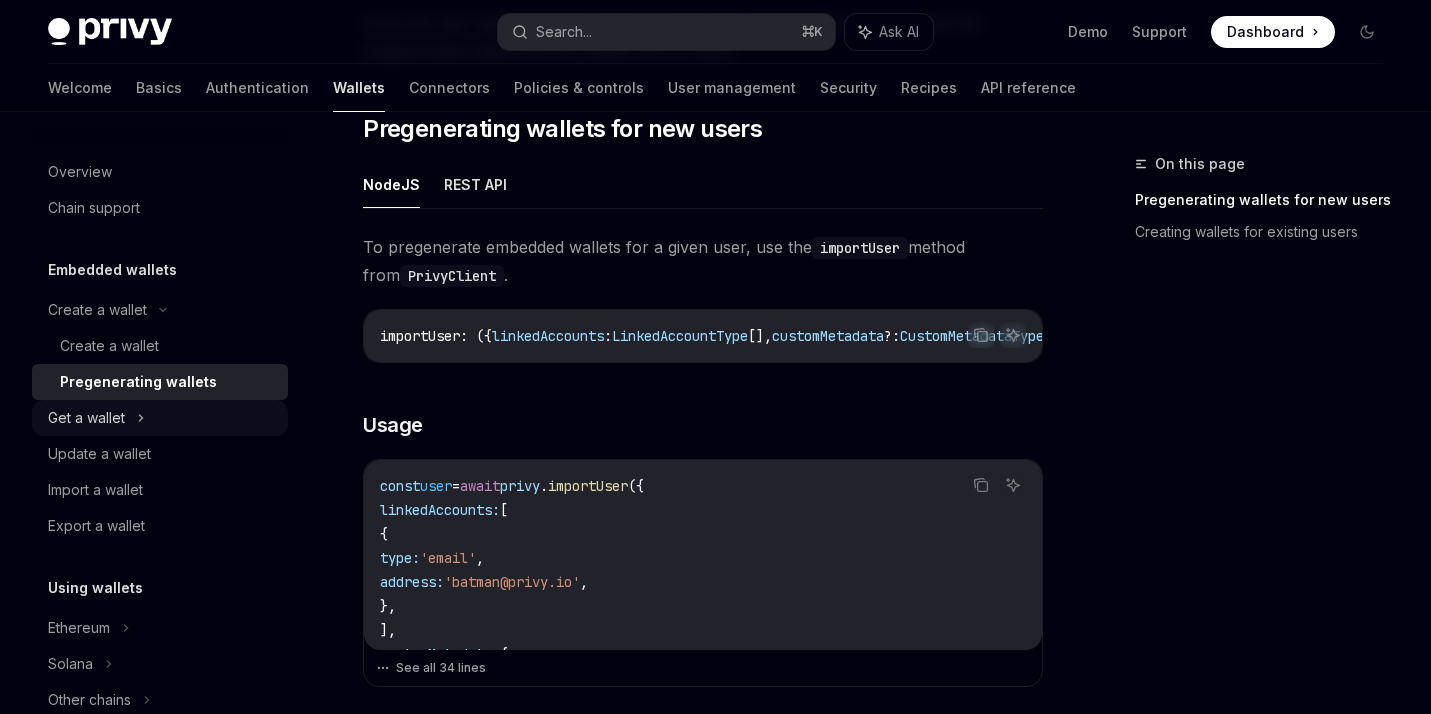 click on "Get a wallet" at bounding box center [86, 418] 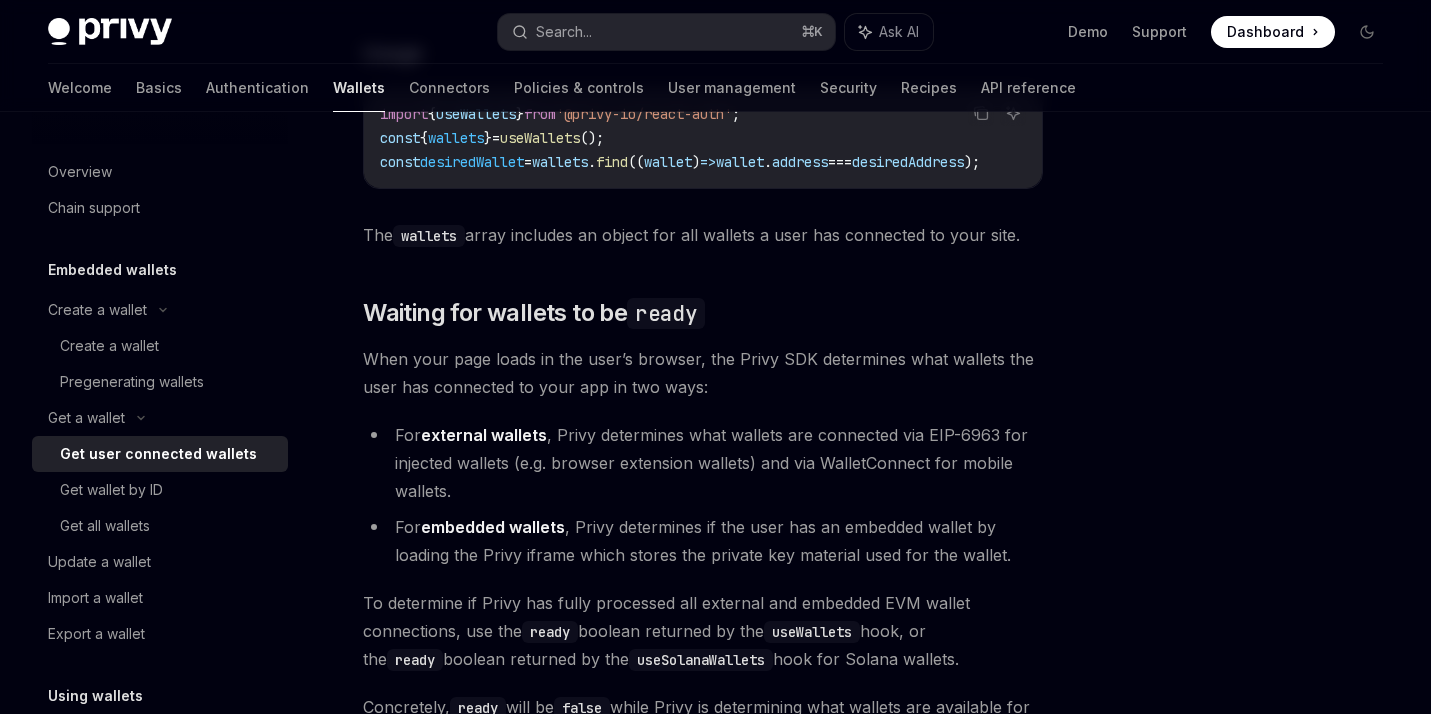 scroll, scrollTop: 990, scrollLeft: 0, axis: vertical 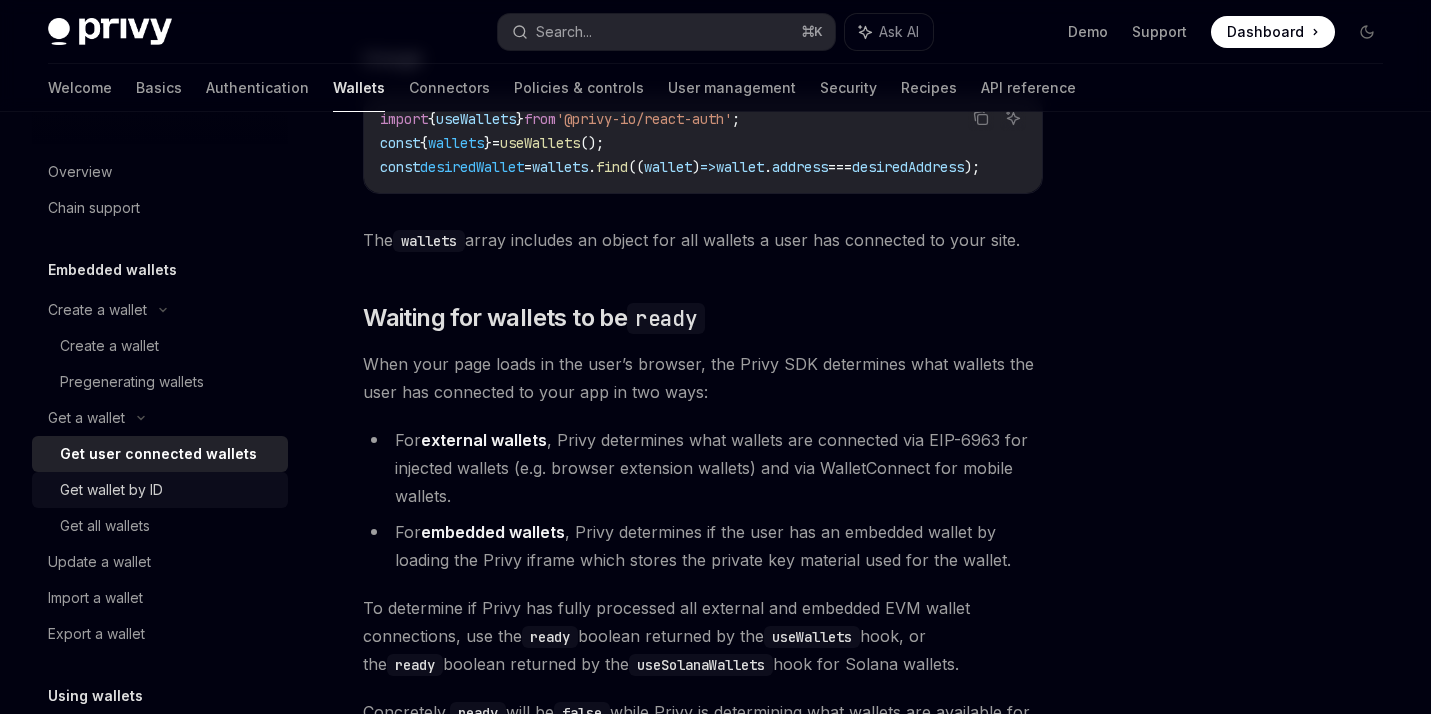 click on "Get wallet by ID" at bounding box center (168, 490) 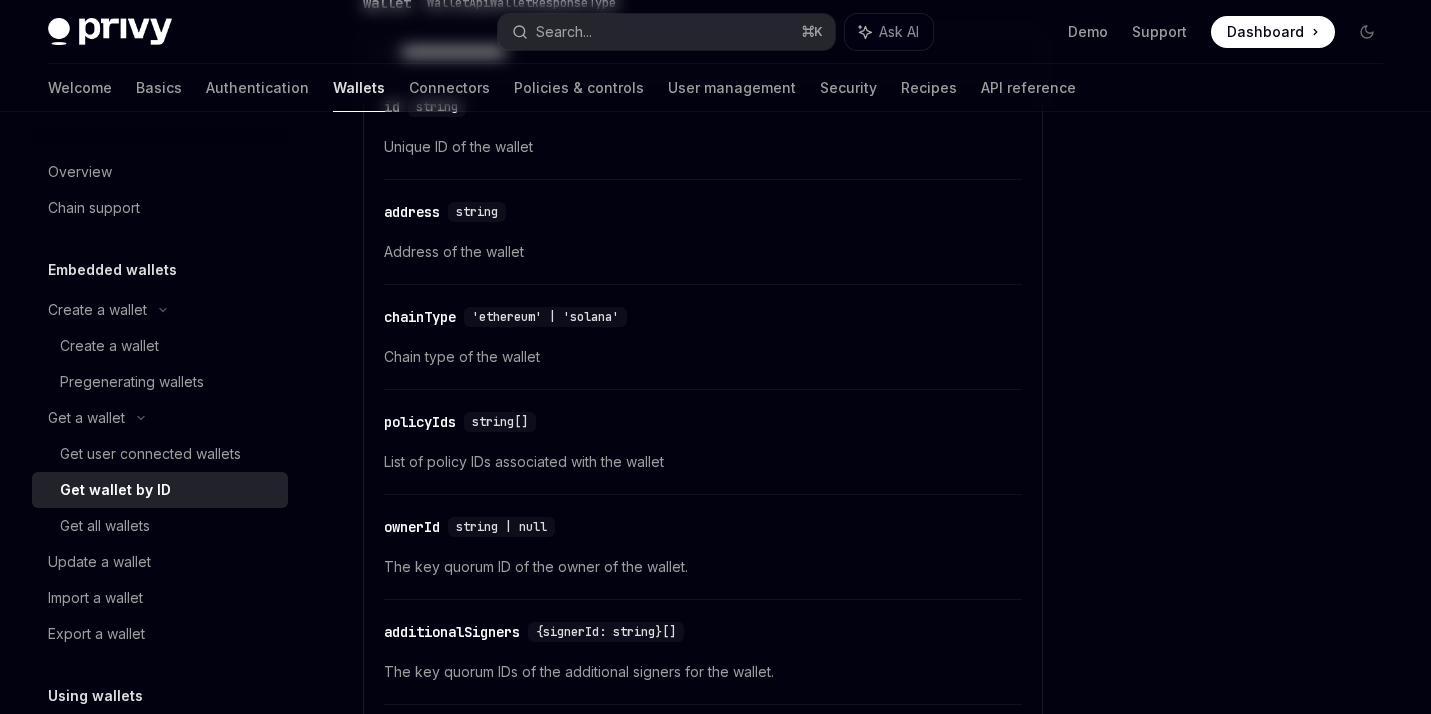 scroll, scrollTop: 0, scrollLeft: 0, axis: both 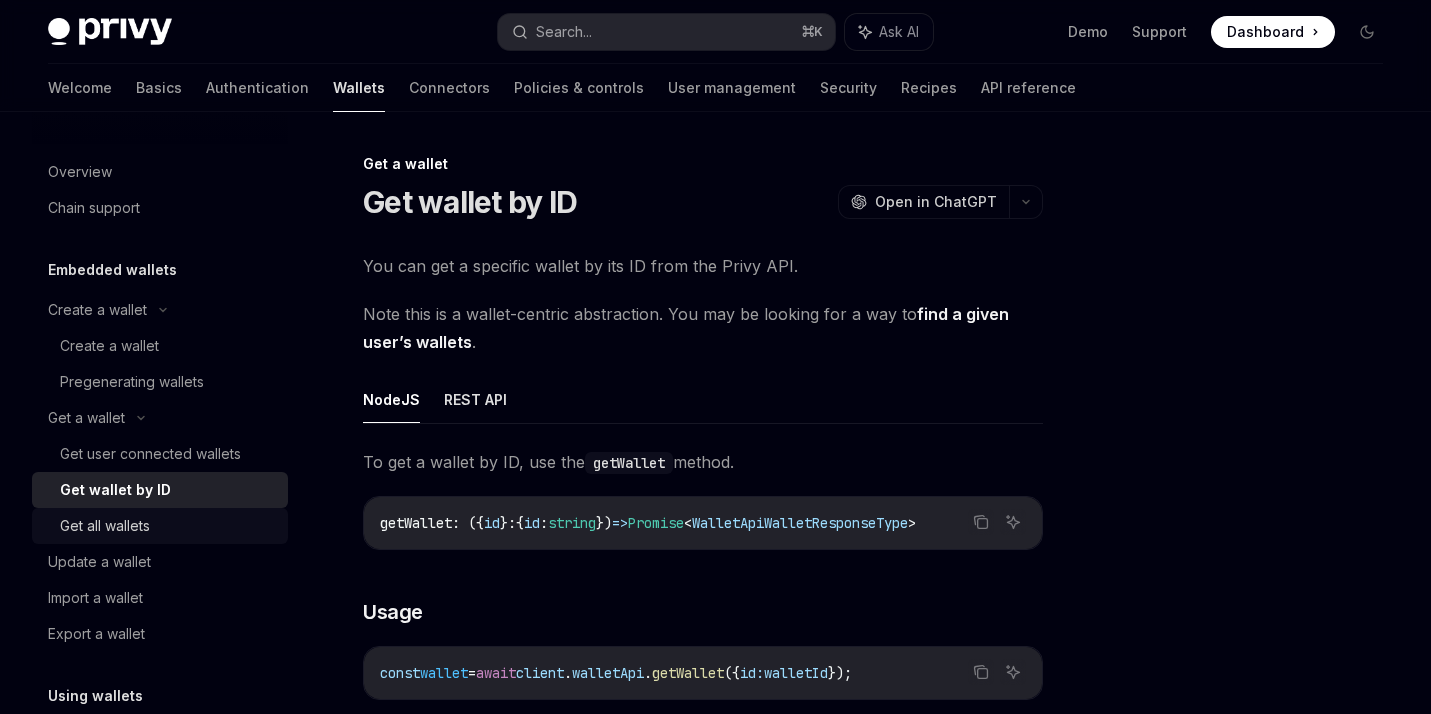 click on "Get all wallets" at bounding box center (168, 526) 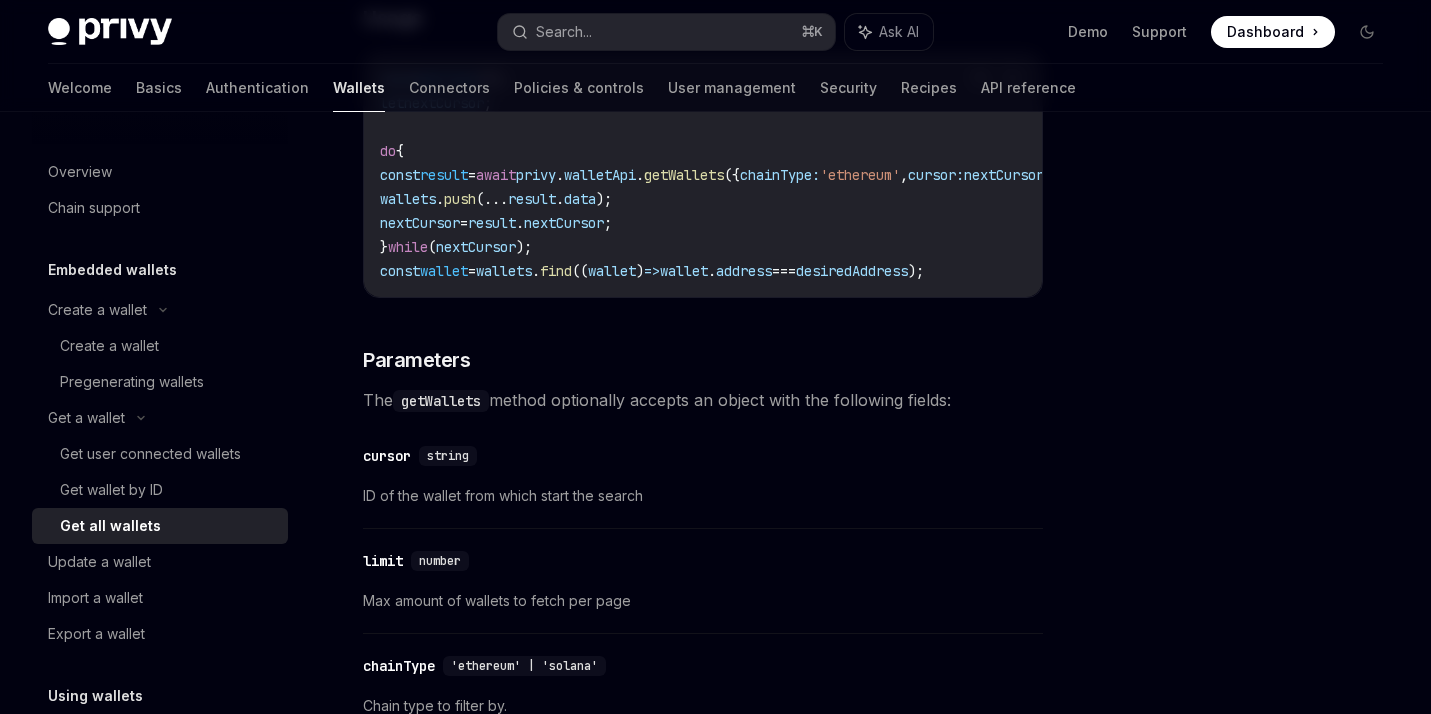 scroll, scrollTop: 548, scrollLeft: 0, axis: vertical 